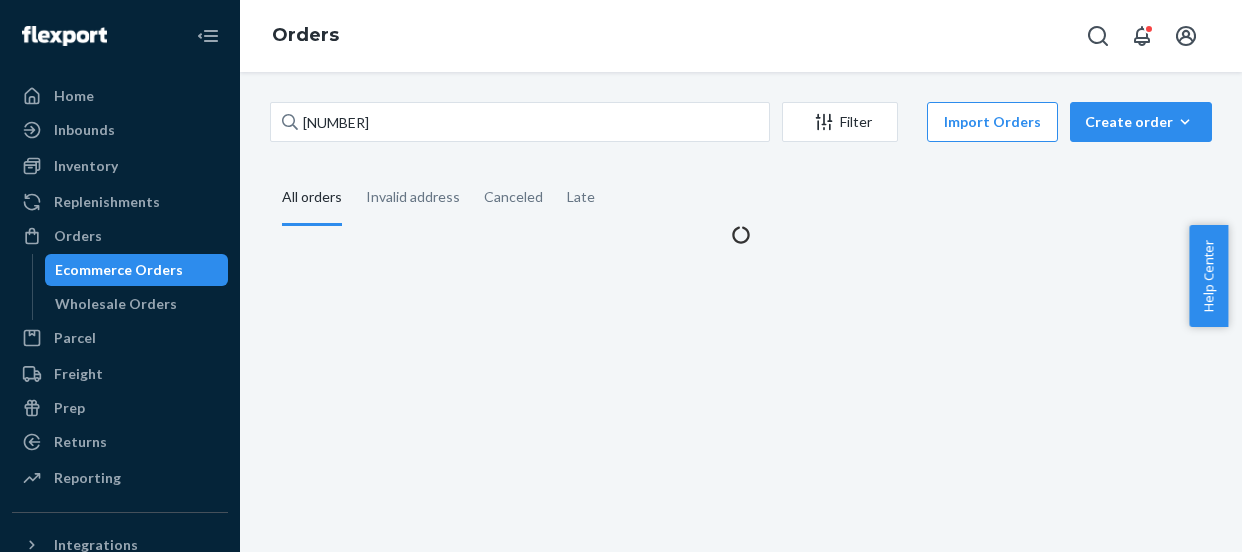 scroll, scrollTop: 0, scrollLeft: 0, axis: both 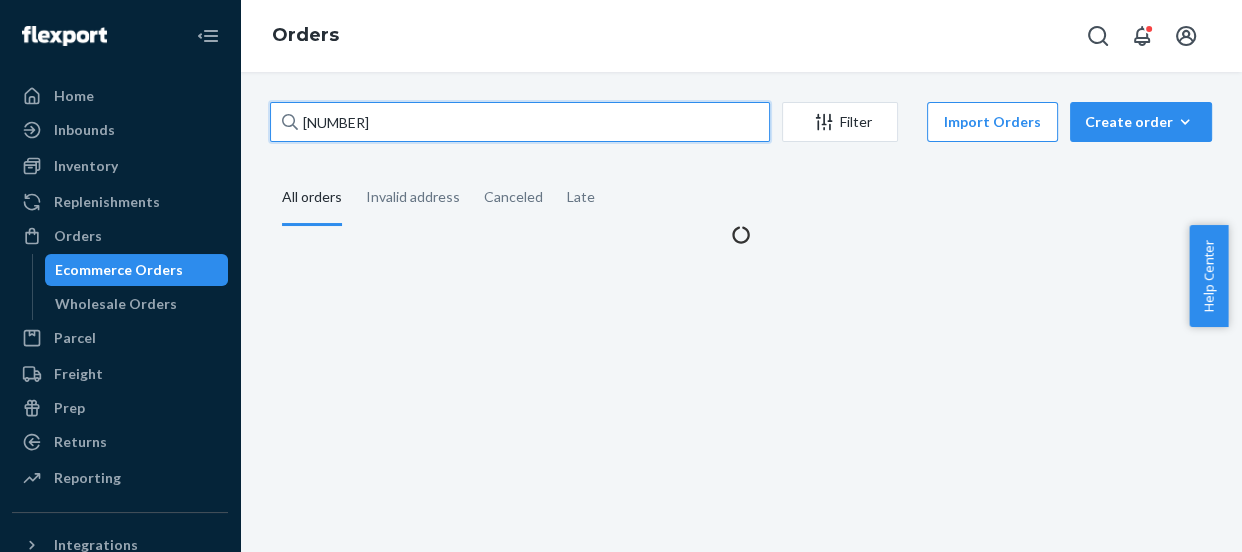 click on "[NUMBER]" at bounding box center [520, 122] 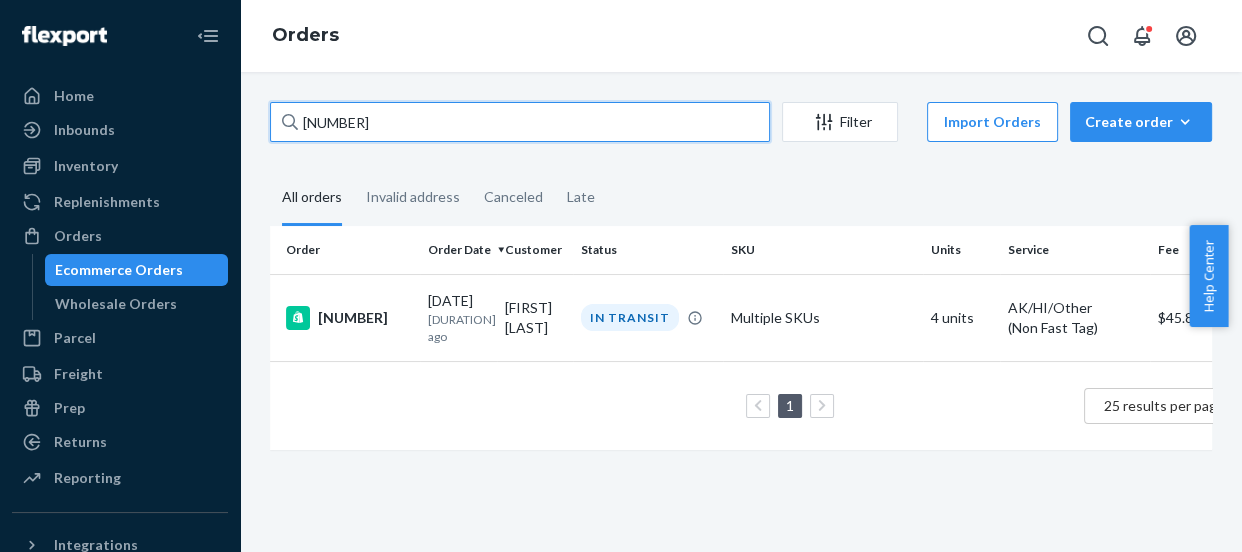 click on "[NUMBER]" at bounding box center (520, 122) 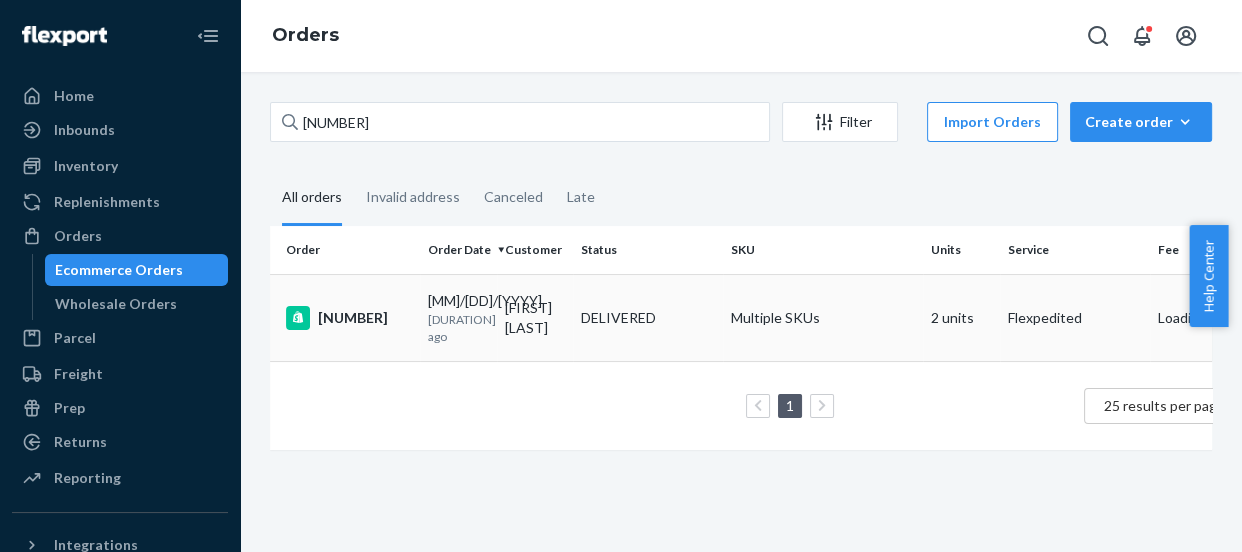 click on "[NUMBER]" at bounding box center (349, 318) 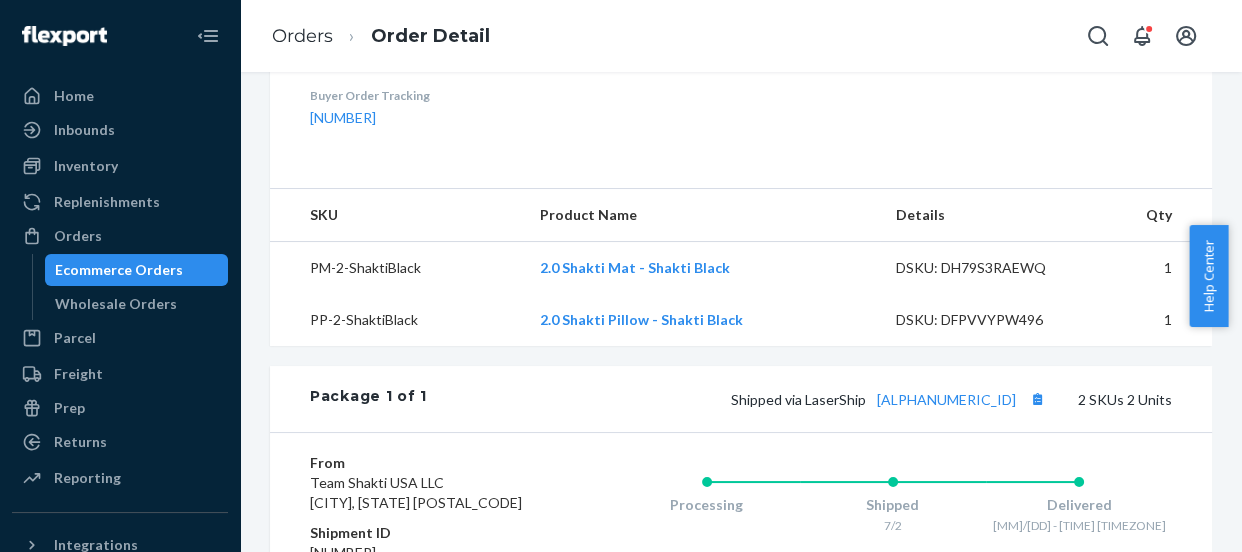 scroll, scrollTop: 990, scrollLeft: 0, axis: vertical 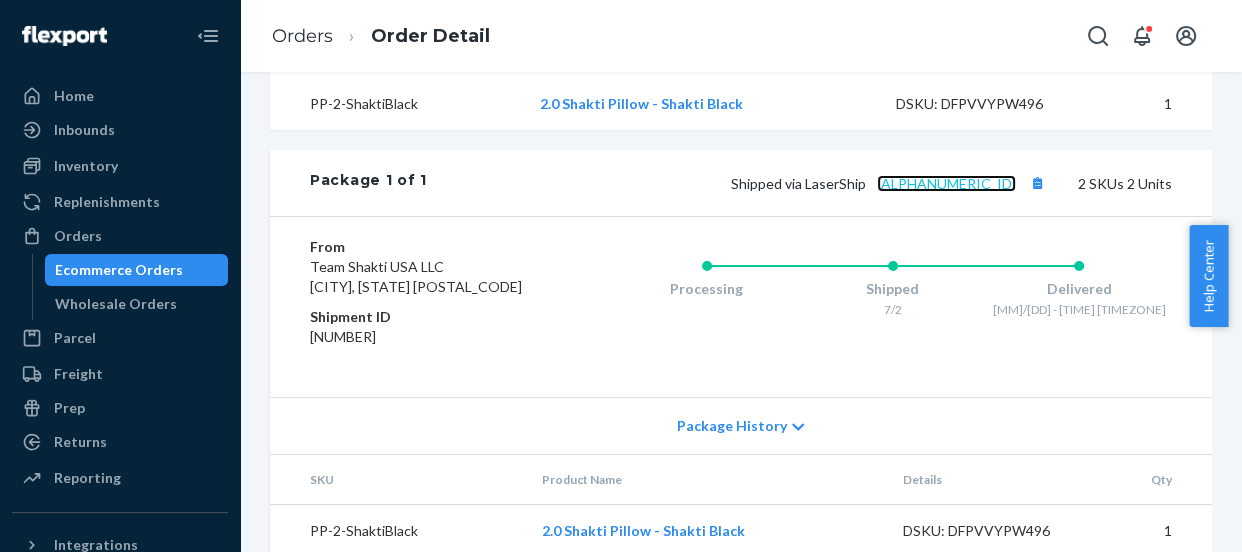 click on "[ALPHANUMERIC_ID]" at bounding box center [946, 183] 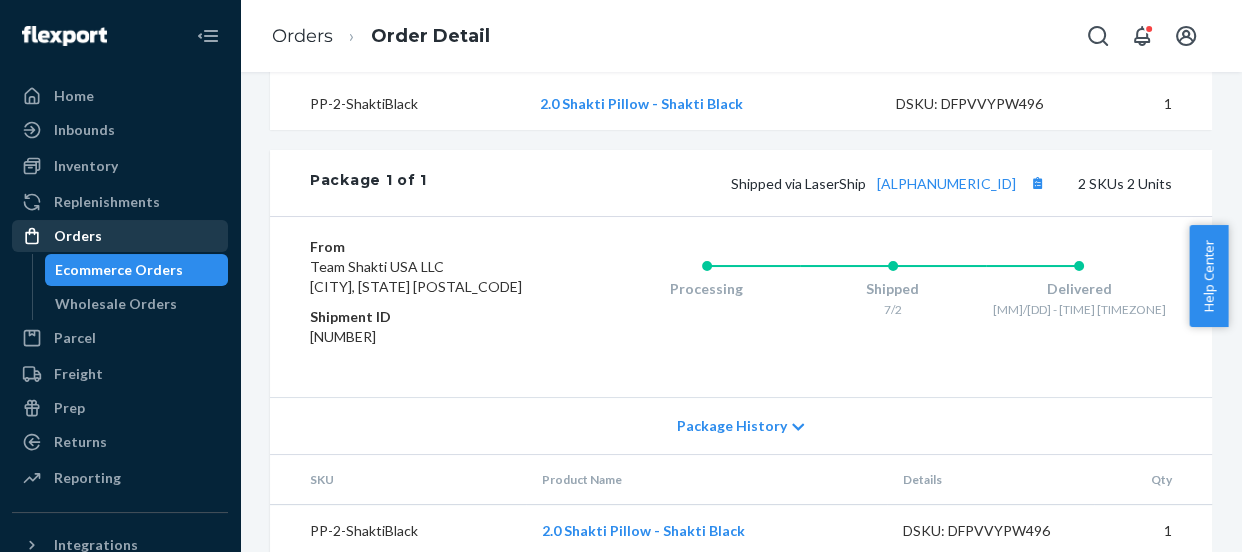 click on "Orders" at bounding box center (78, 236) 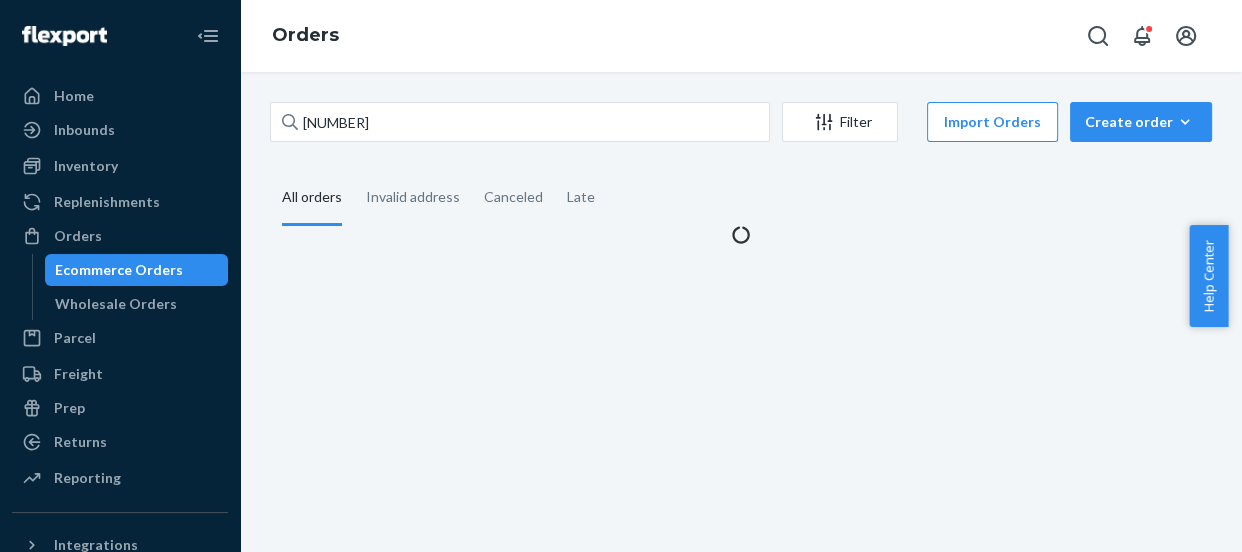 scroll, scrollTop: 0, scrollLeft: 0, axis: both 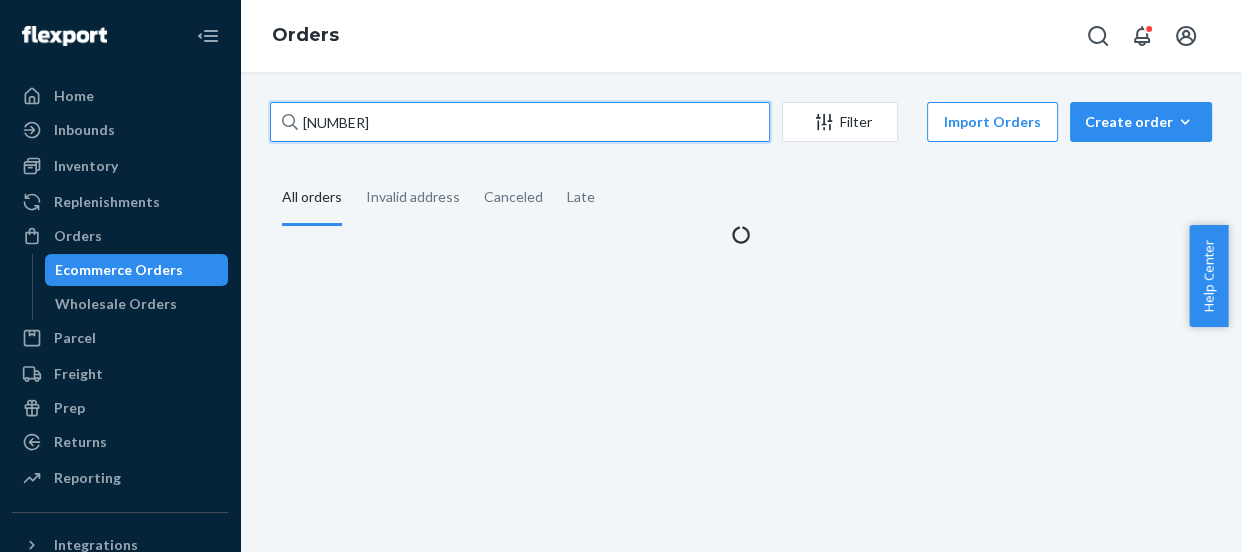 click on "[NUMBER]" at bounding box center [520, 122] 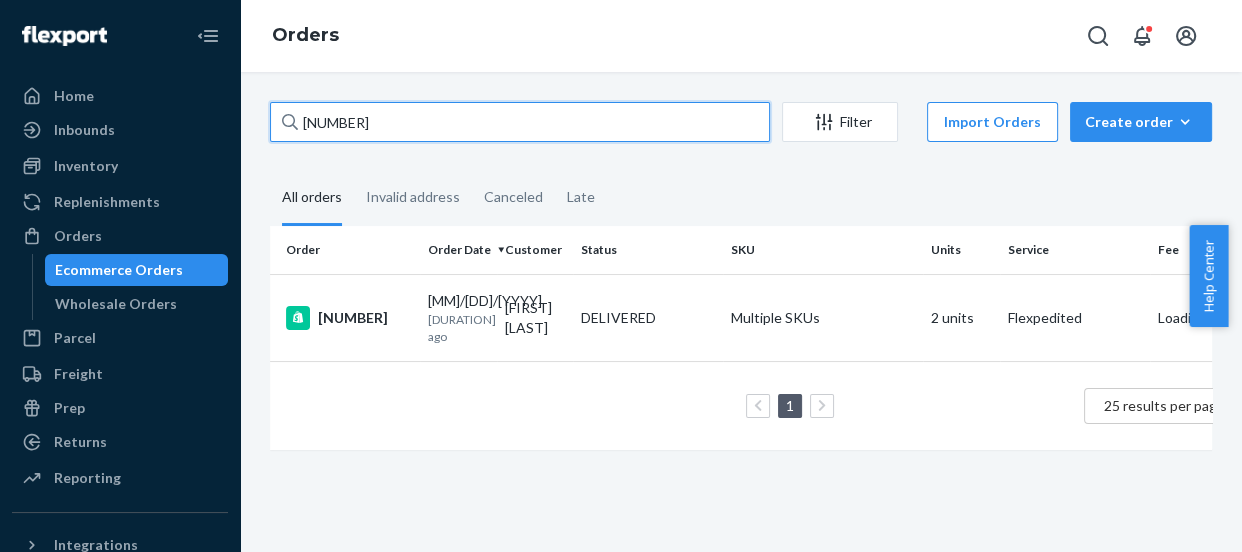 paste on "[NUMBER]" 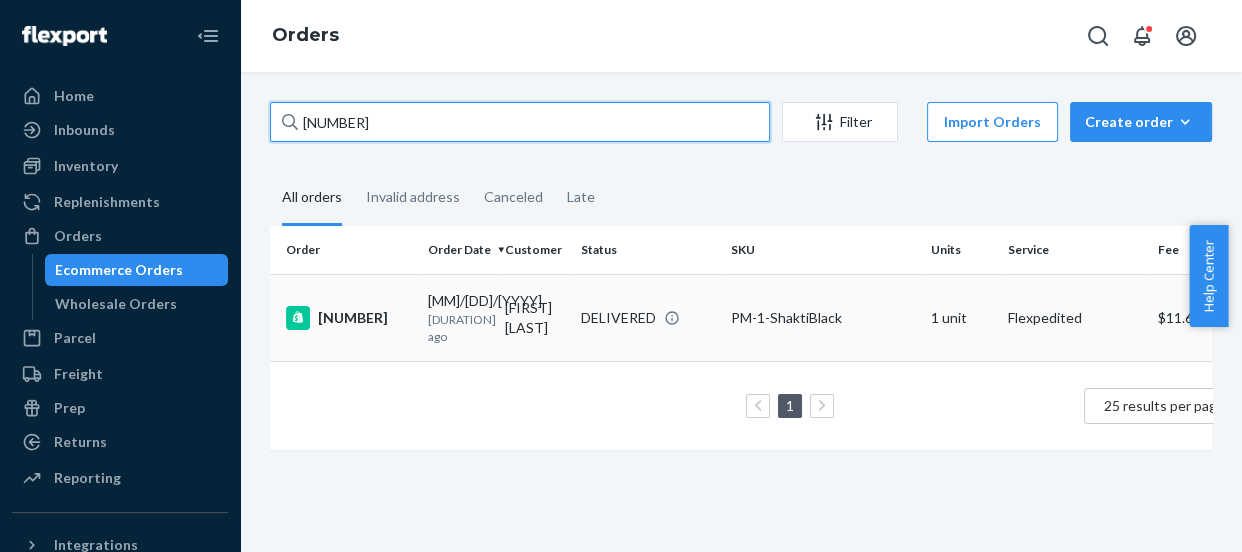 type on "[NUMBER]" 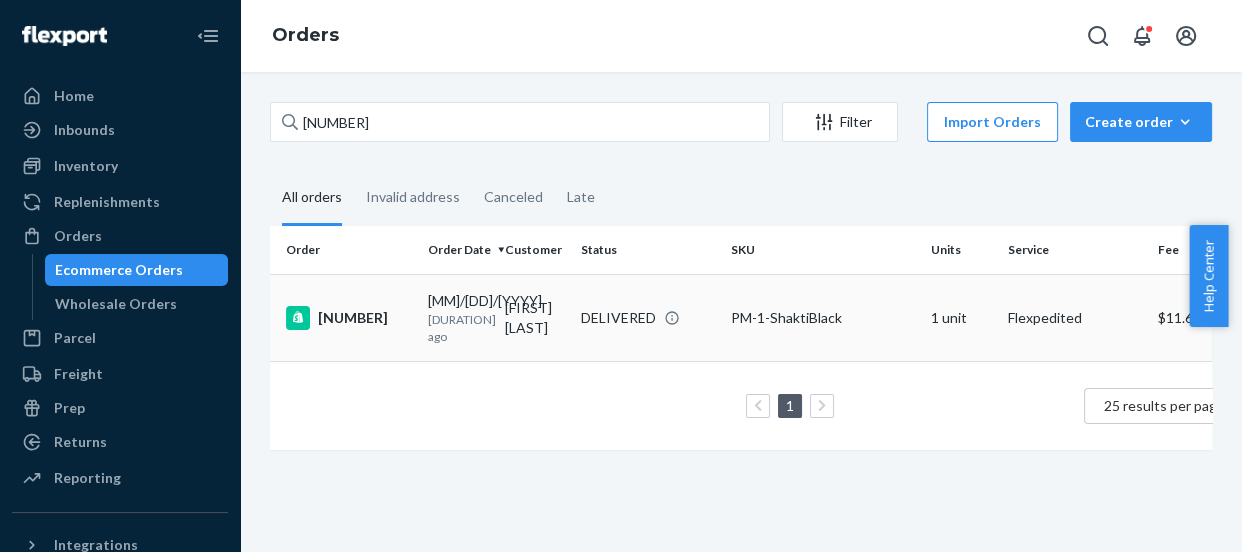 click on "[NUMBER]" at bounding box center [349, 318] 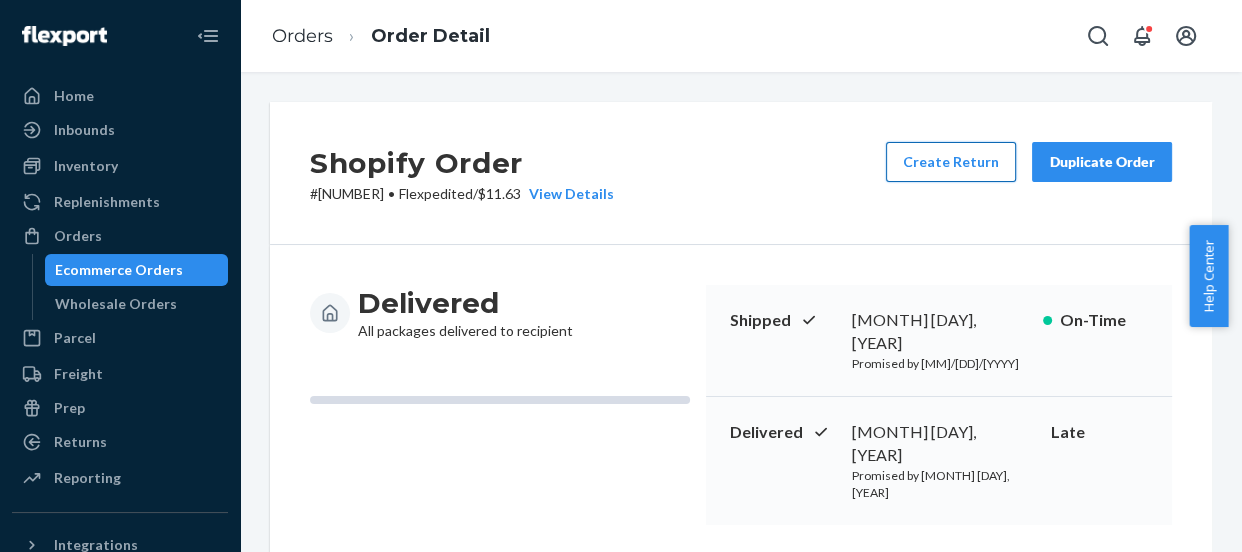 click on "Create Return" at bounding box center [951, 162] 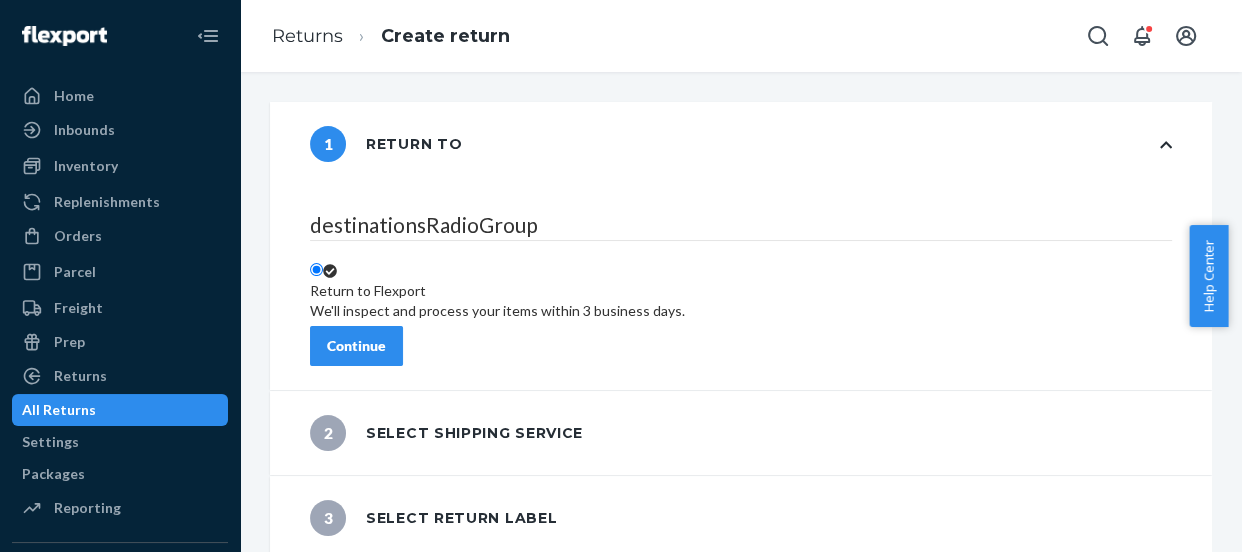 click on "Continue" at bounding box center [356, 346] 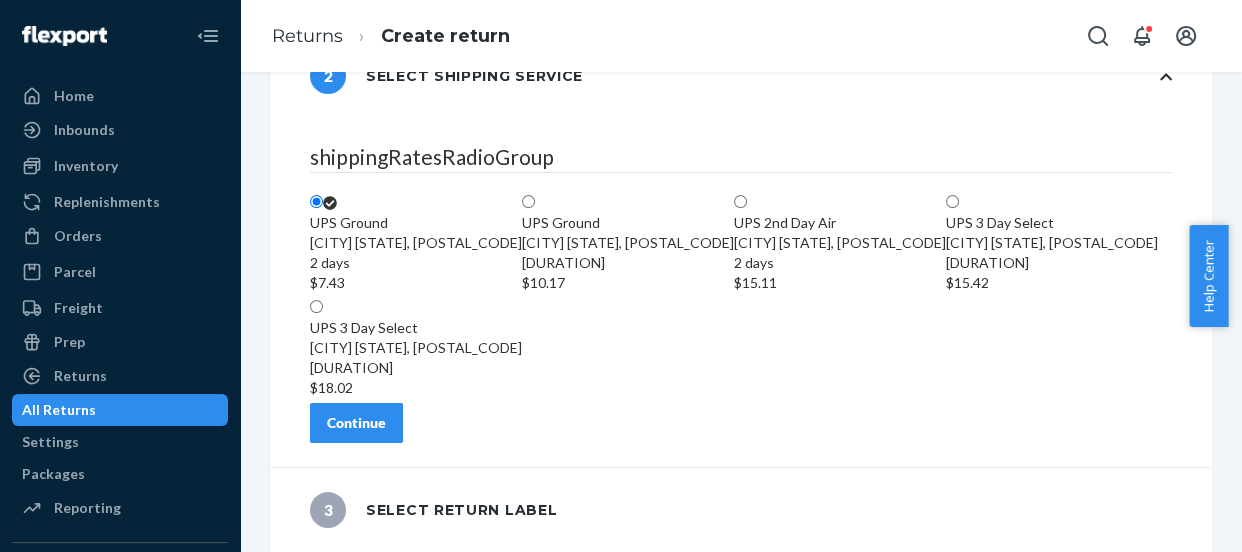 click on "Continue" at bounding box center [356, 423] 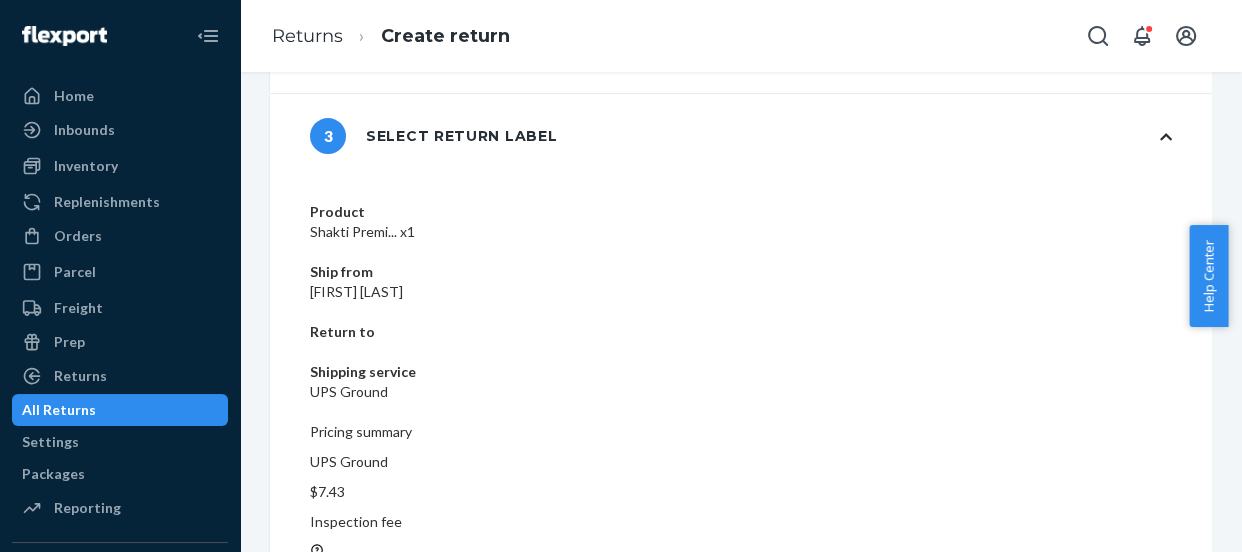 click on "Create return label" at bounding box center (389, 753) 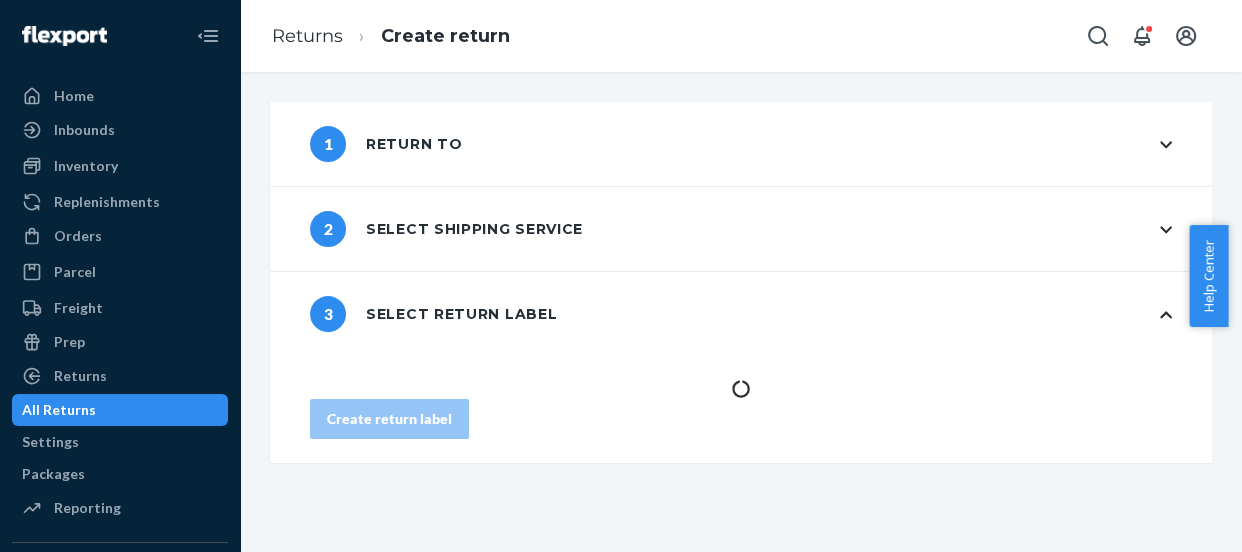 scroll, scrollTop: 0, scrollLeft: 0, axis: both 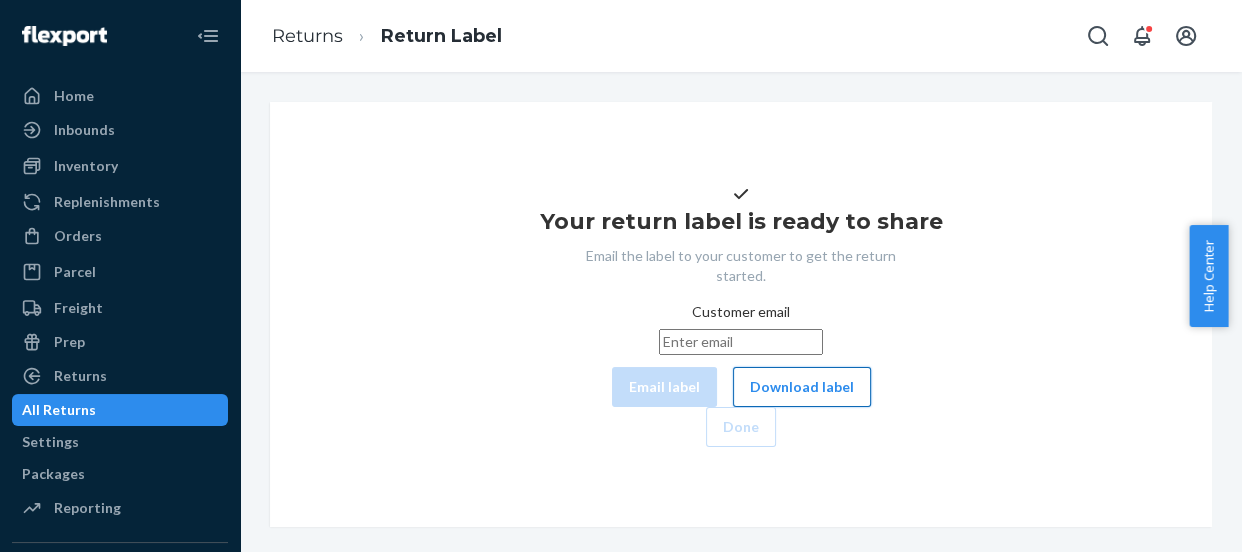 click on "Download label" at bounding box center [802, 387] 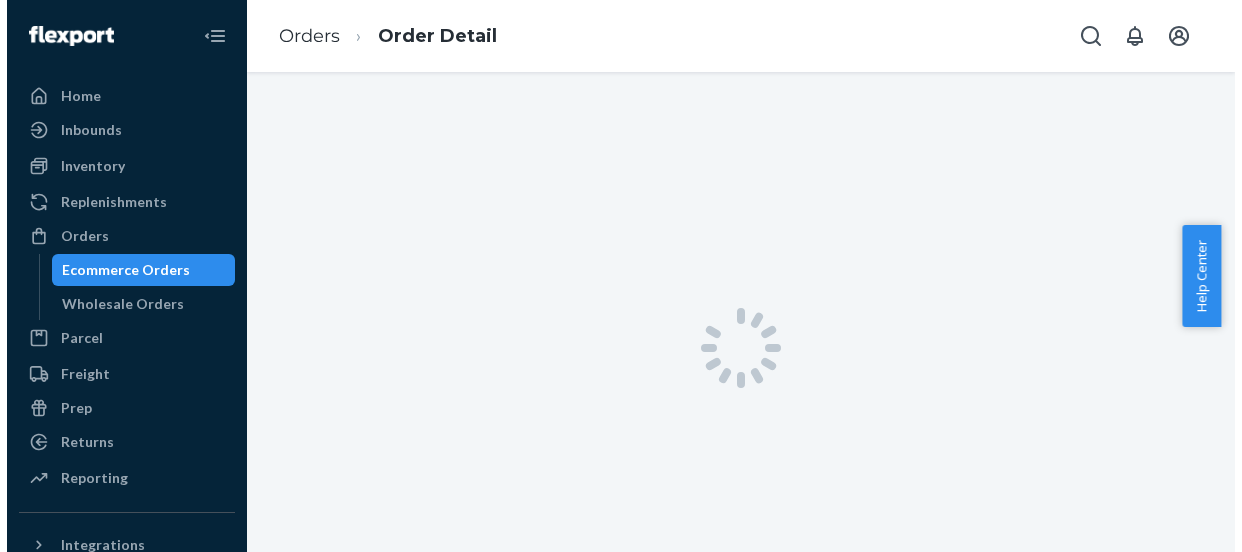 scroll, scrollTop: 0, scrollLeft: 0, axis: both 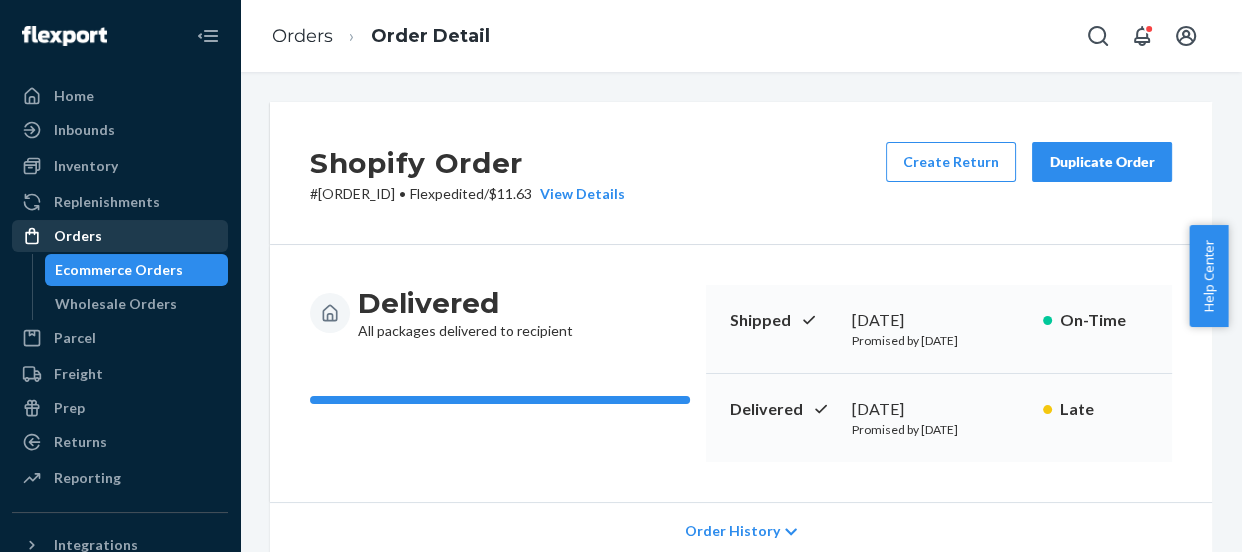 click on "Orders" at bounding box center [78, 236] 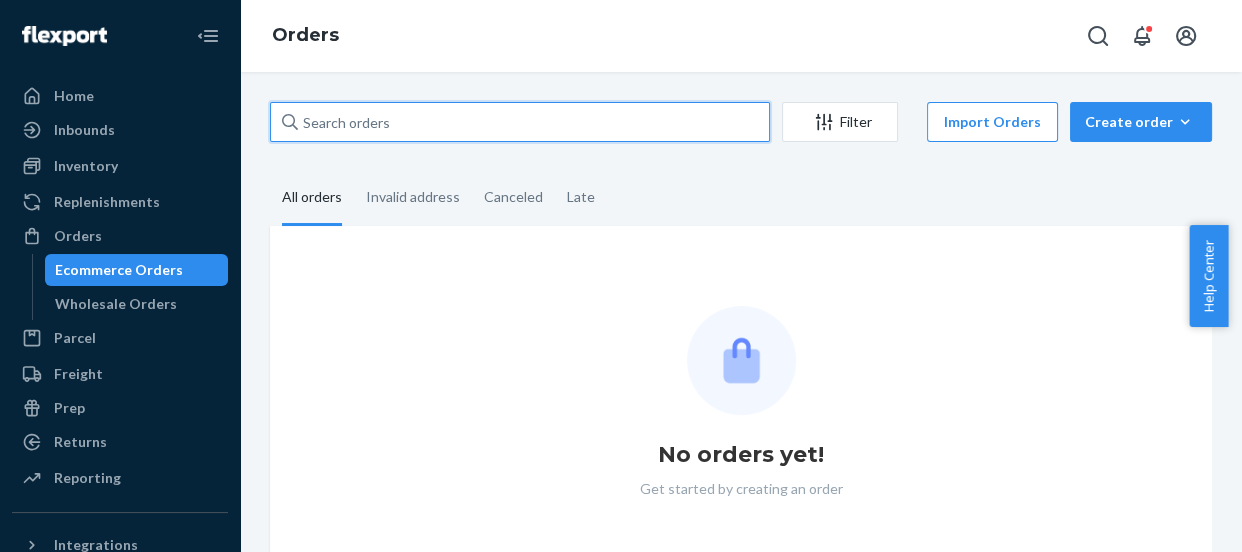 click at bounding box center [520, 122] 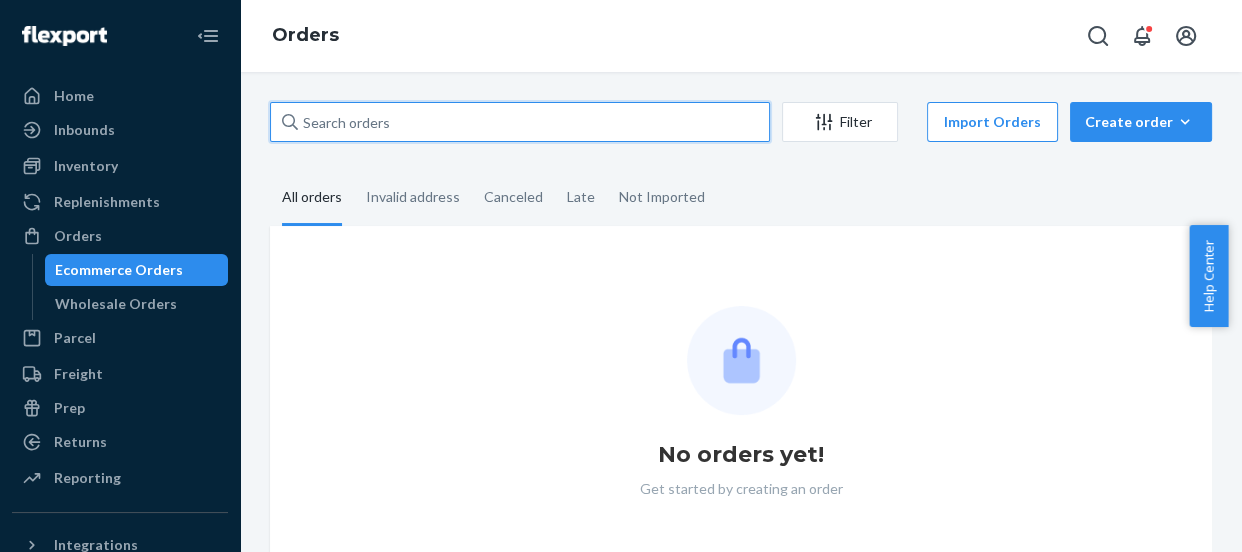 paste on "US2231239" 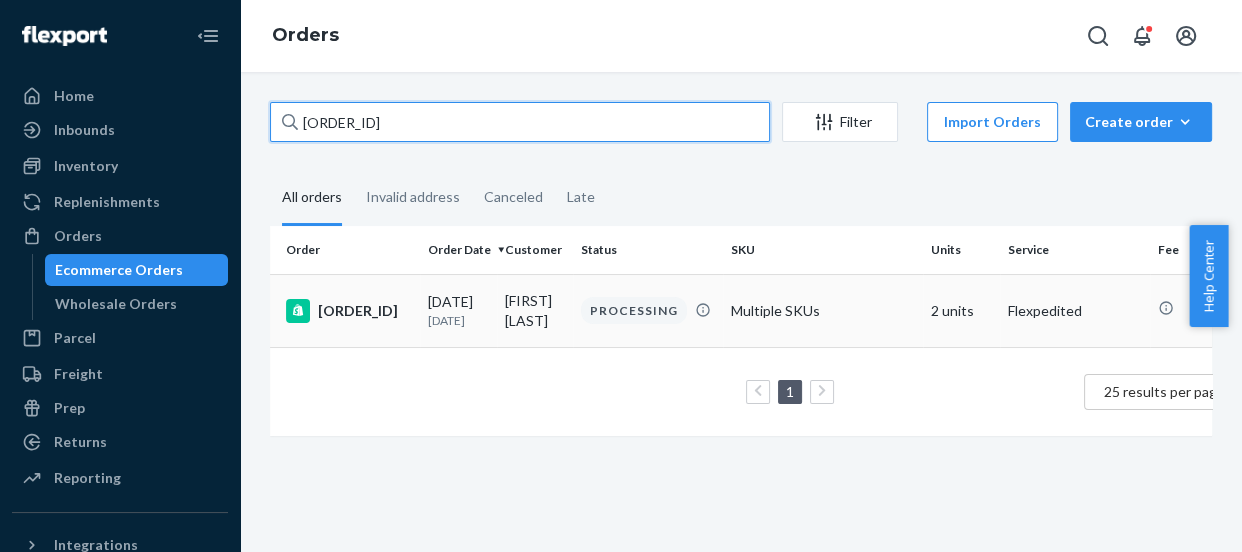 type on "US2231239" 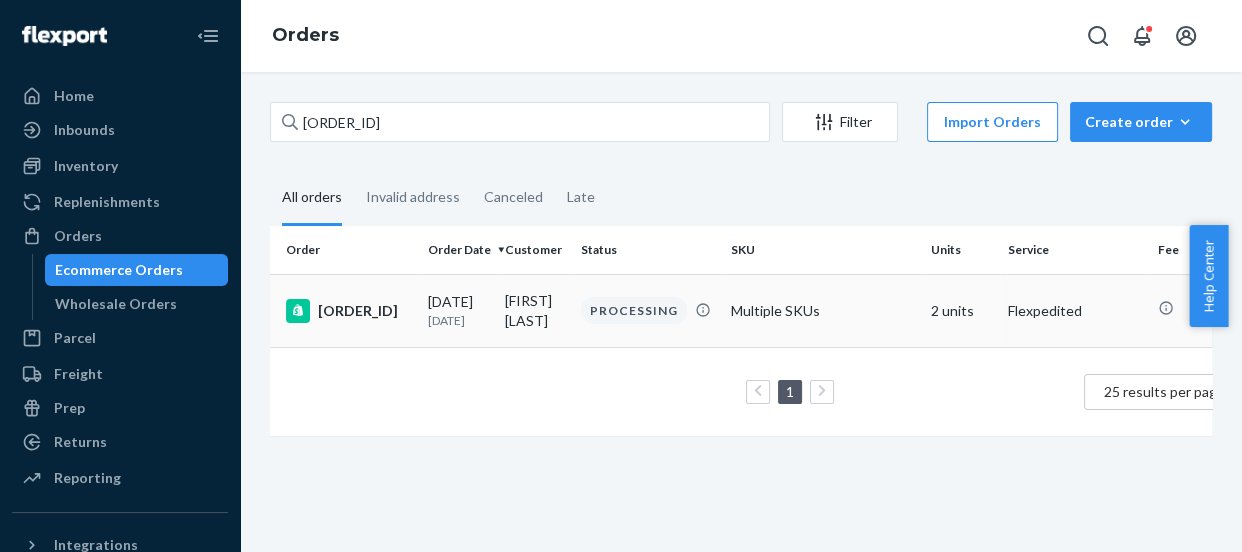 click on "US2231239" at bounding box center [349, 311] 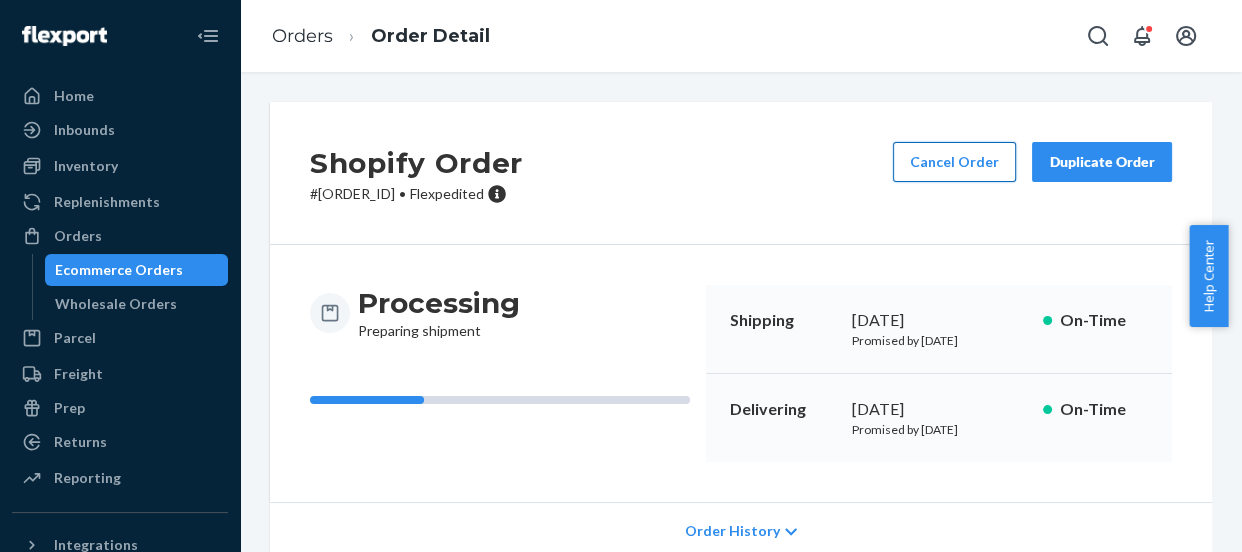 click on "Cancel Order" at bounding box center (954, 162) 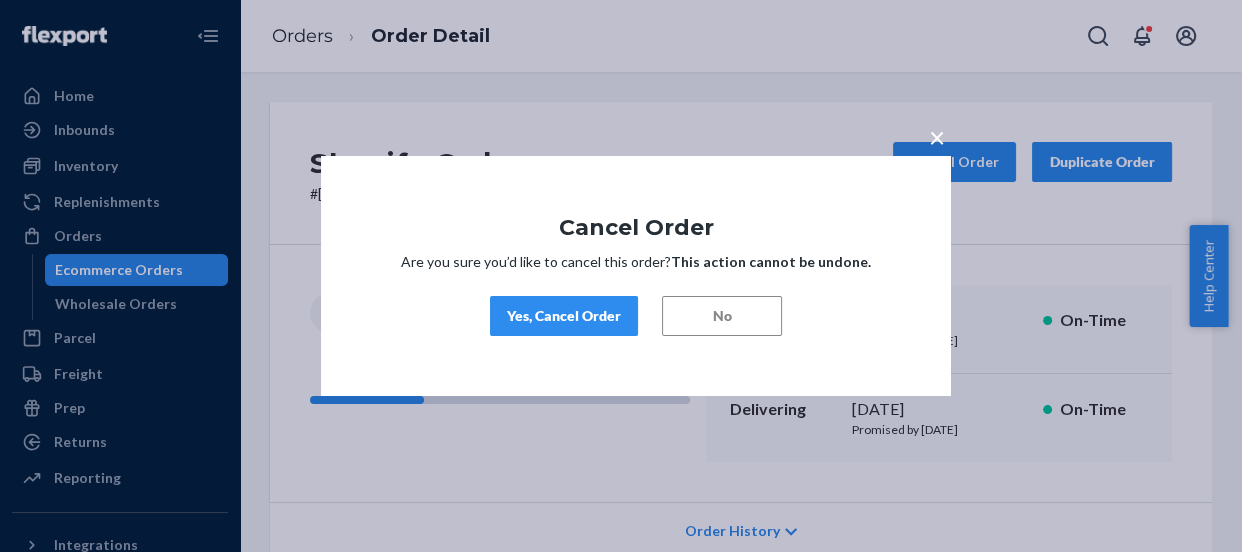click on "Yes, Cancel Order" at bounding box center (564, 316) 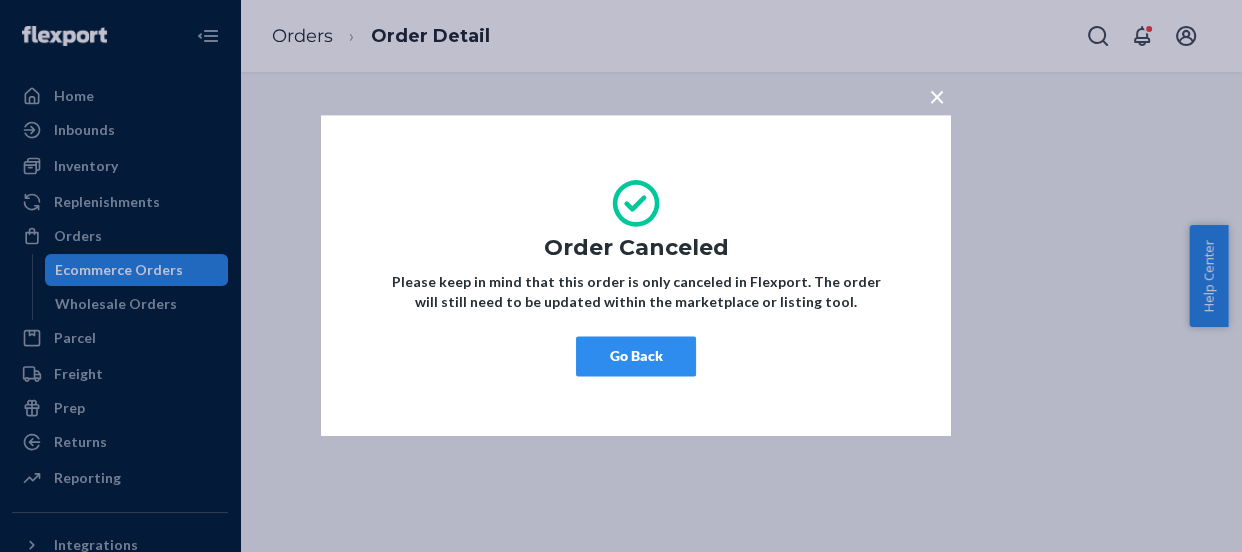 click on "Go Back" at bounding box center (636, 357) 